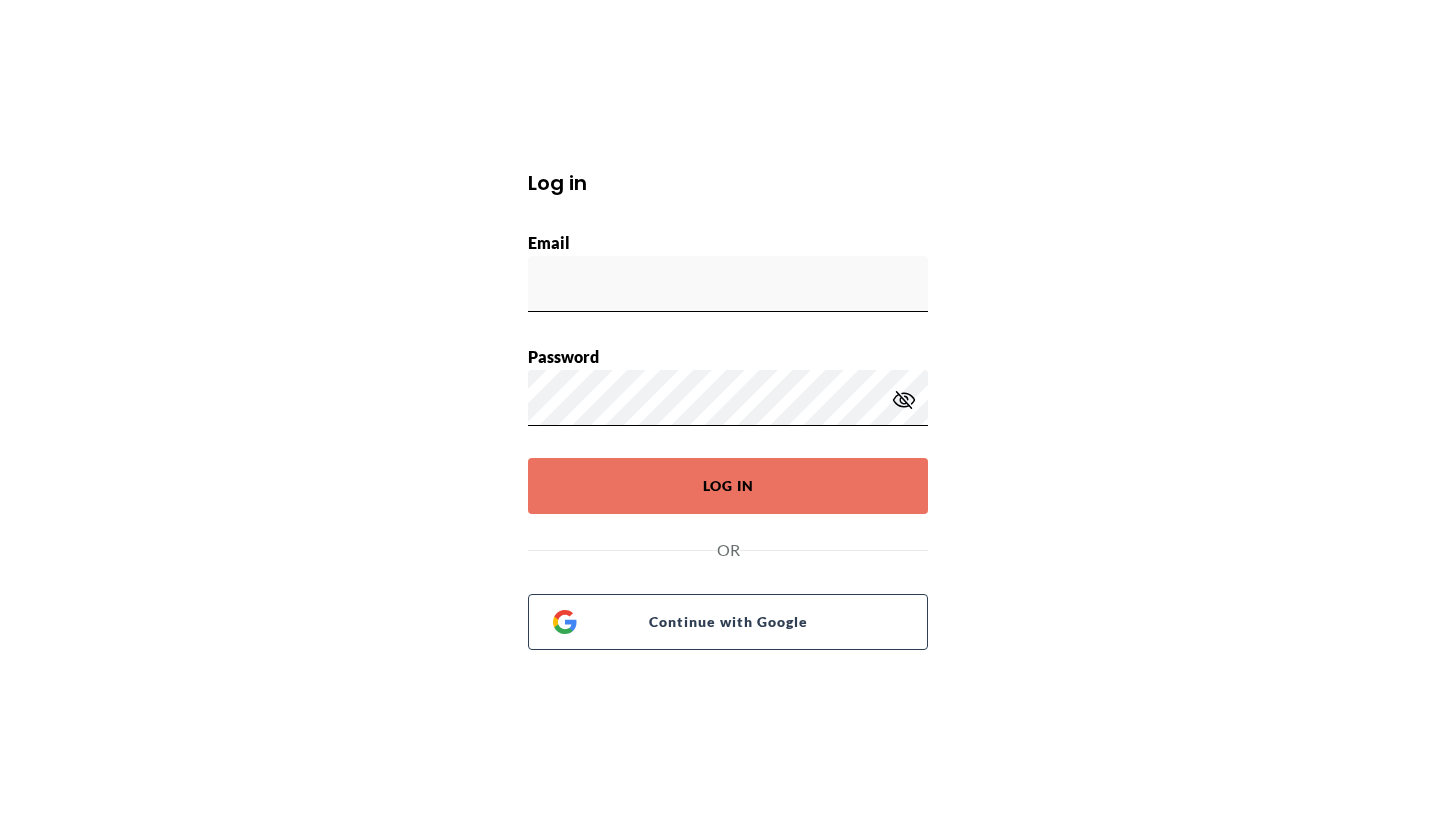 scroll, scrollTop: 0, scrollLeft: 0, axis: both 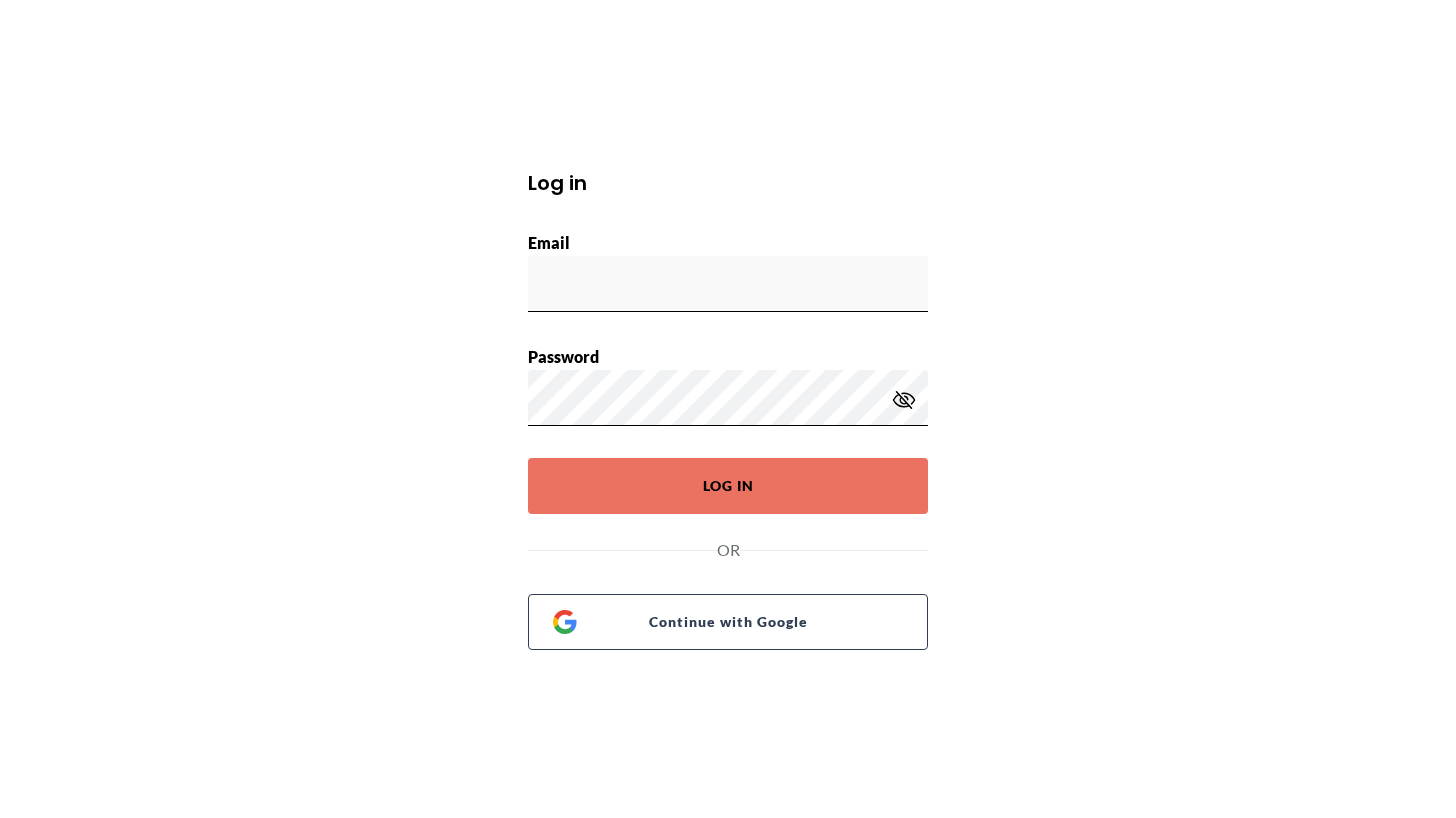 click at bounding box center [0, 818] 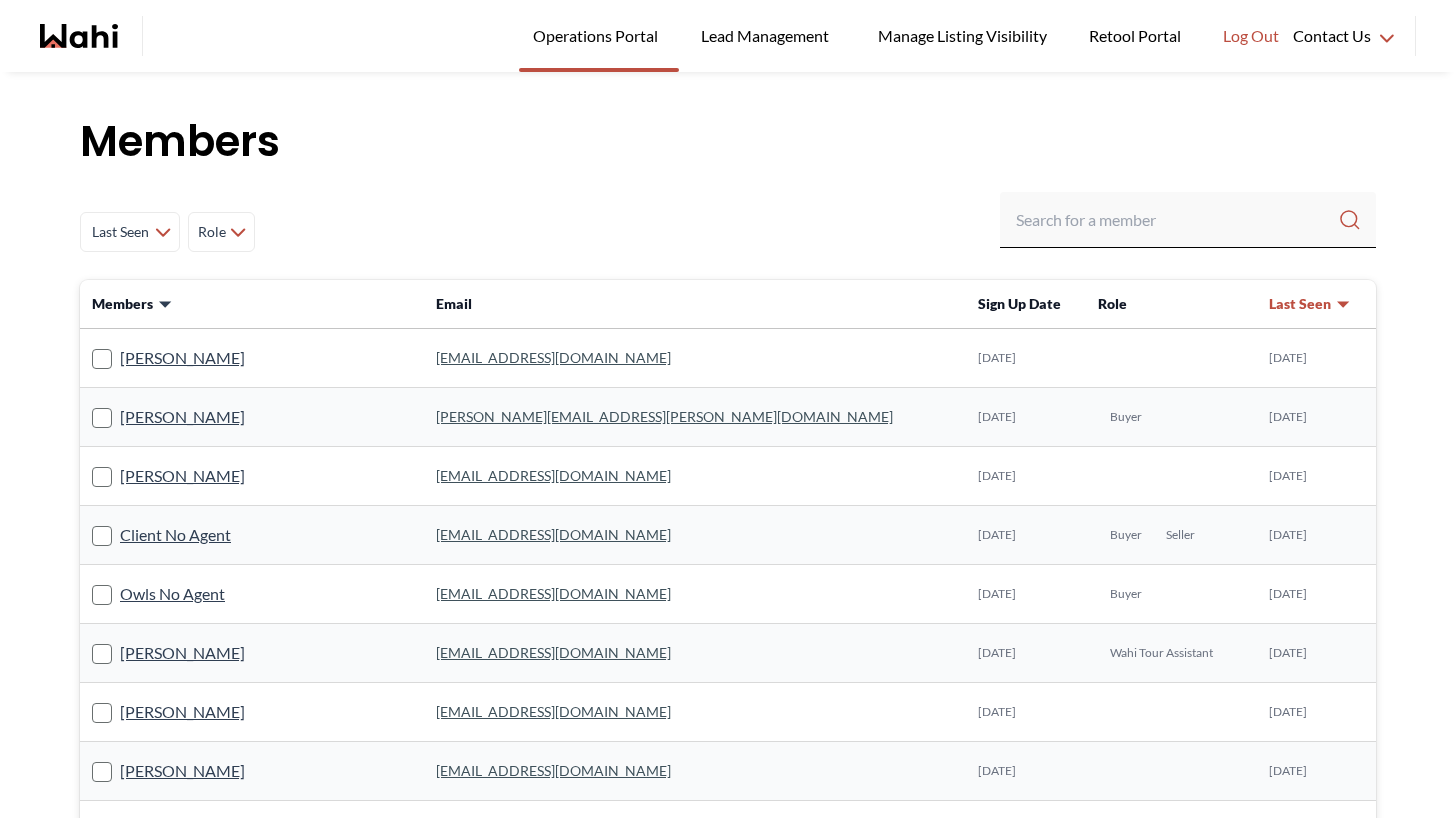 scroll, scrollTop: 0, scrollLeft: 0, axis: both 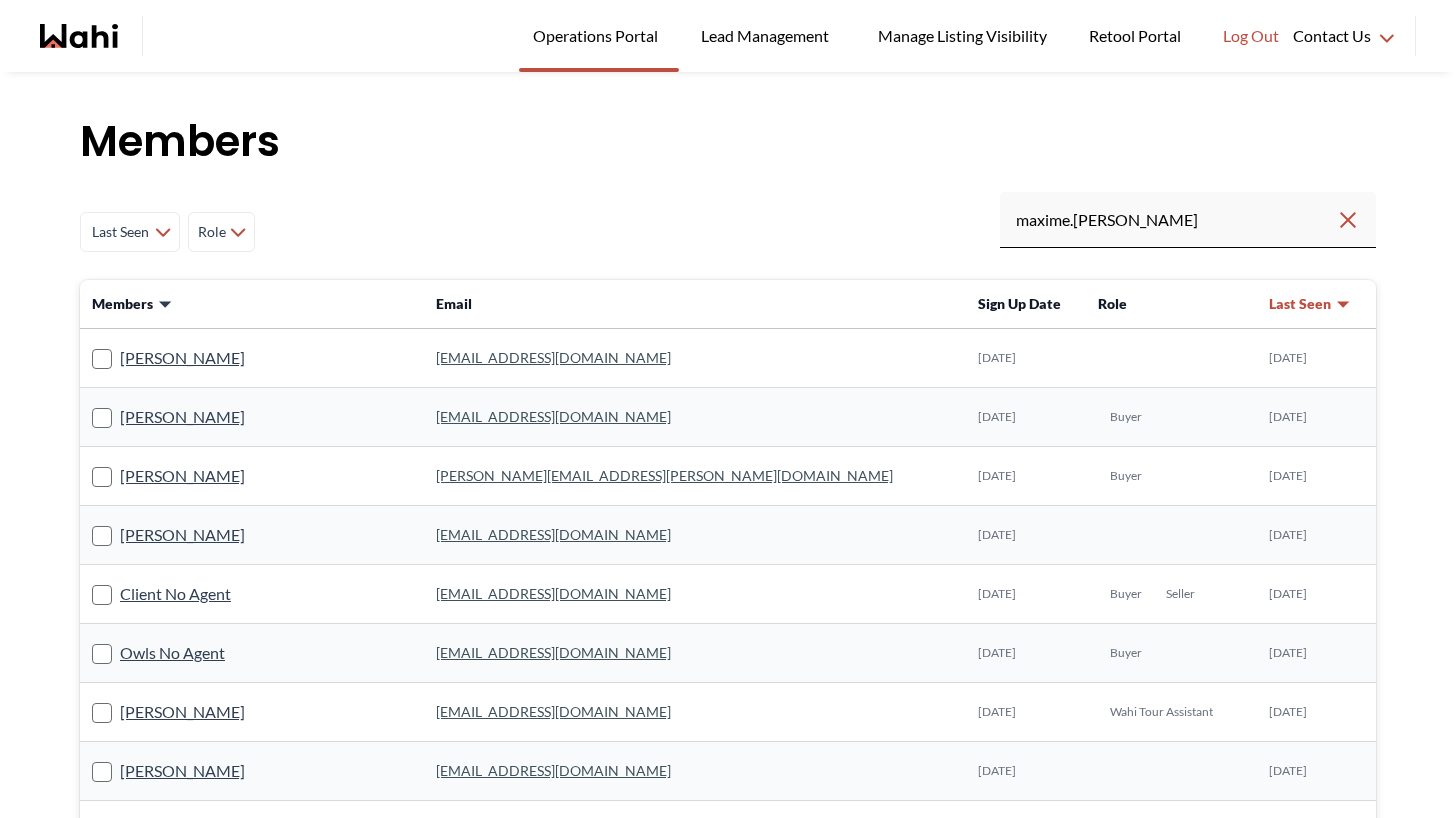 type on "maxime.lefebvre" 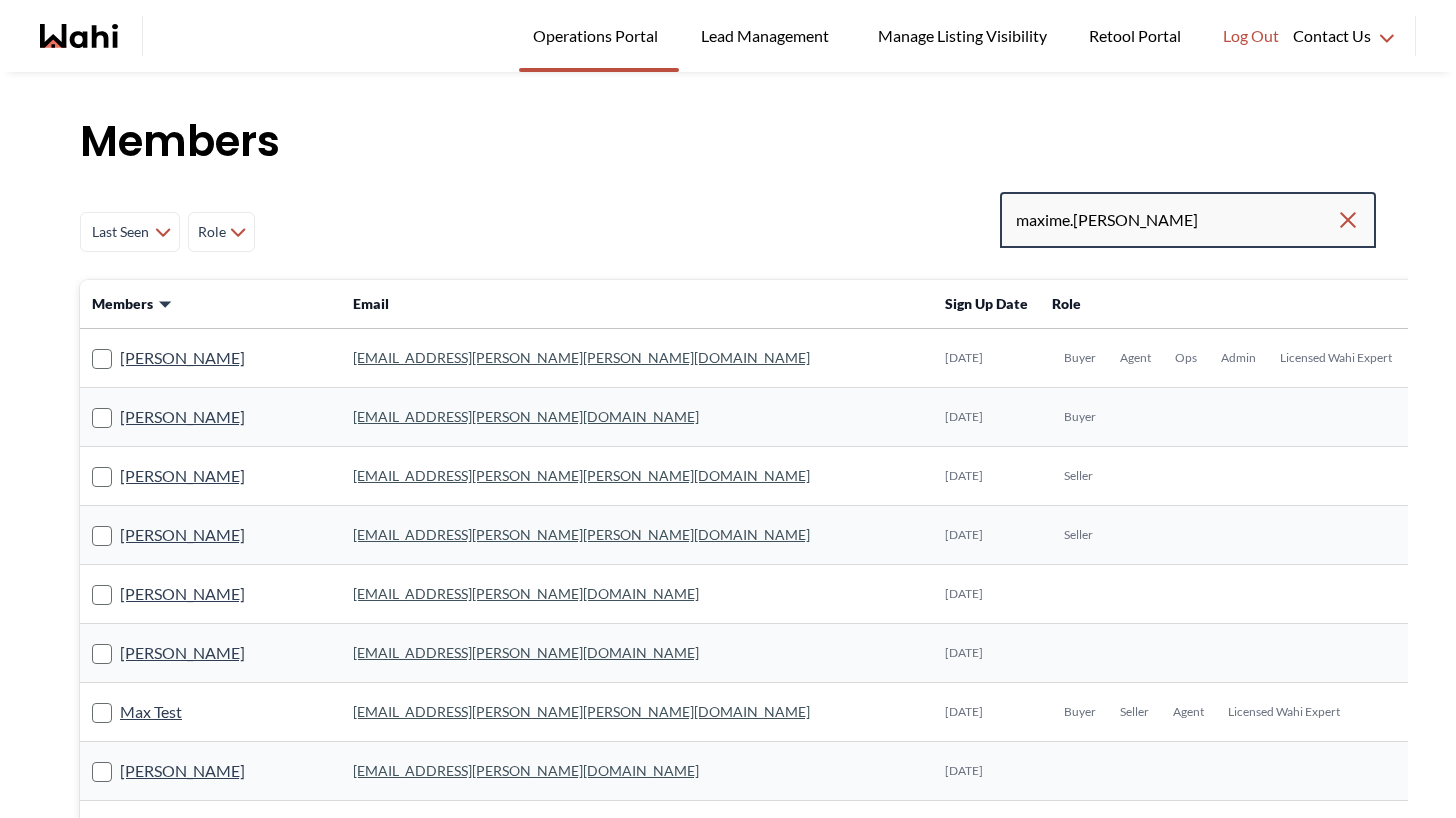 click on "maxime.lefebvre" at bounding box center [1176, 220] 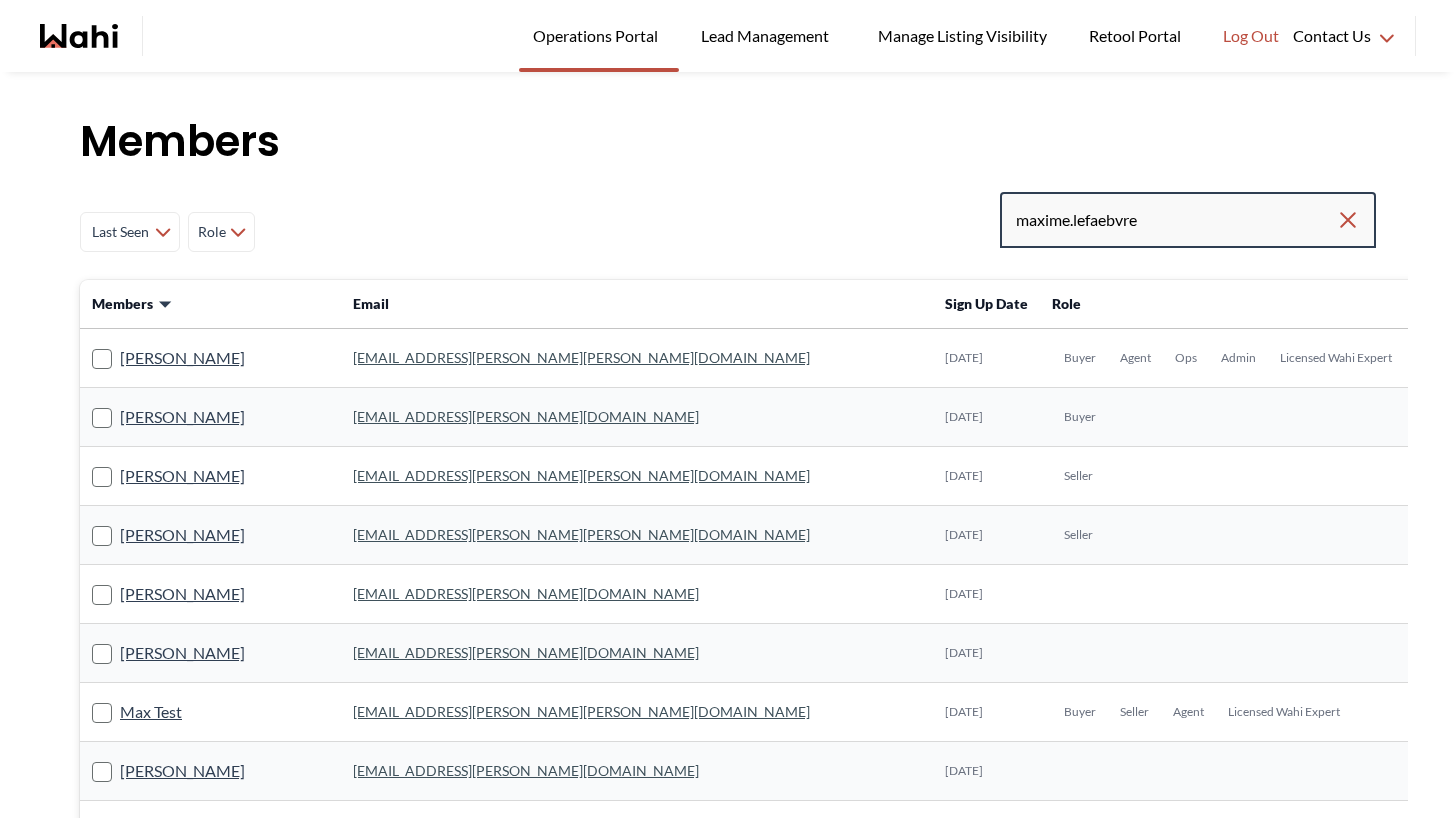 type on "maxime.lefebvre" 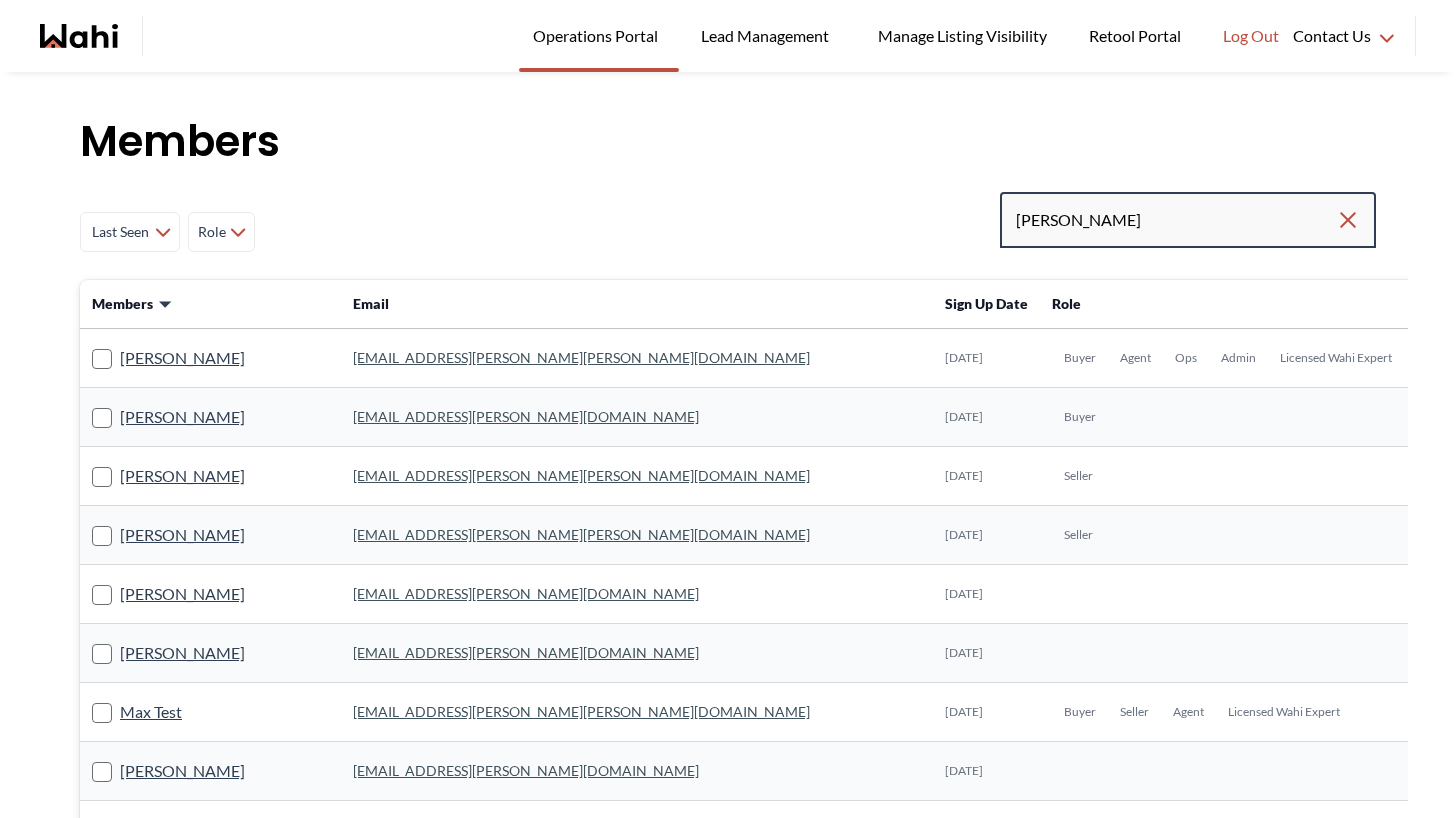 type on "robert" 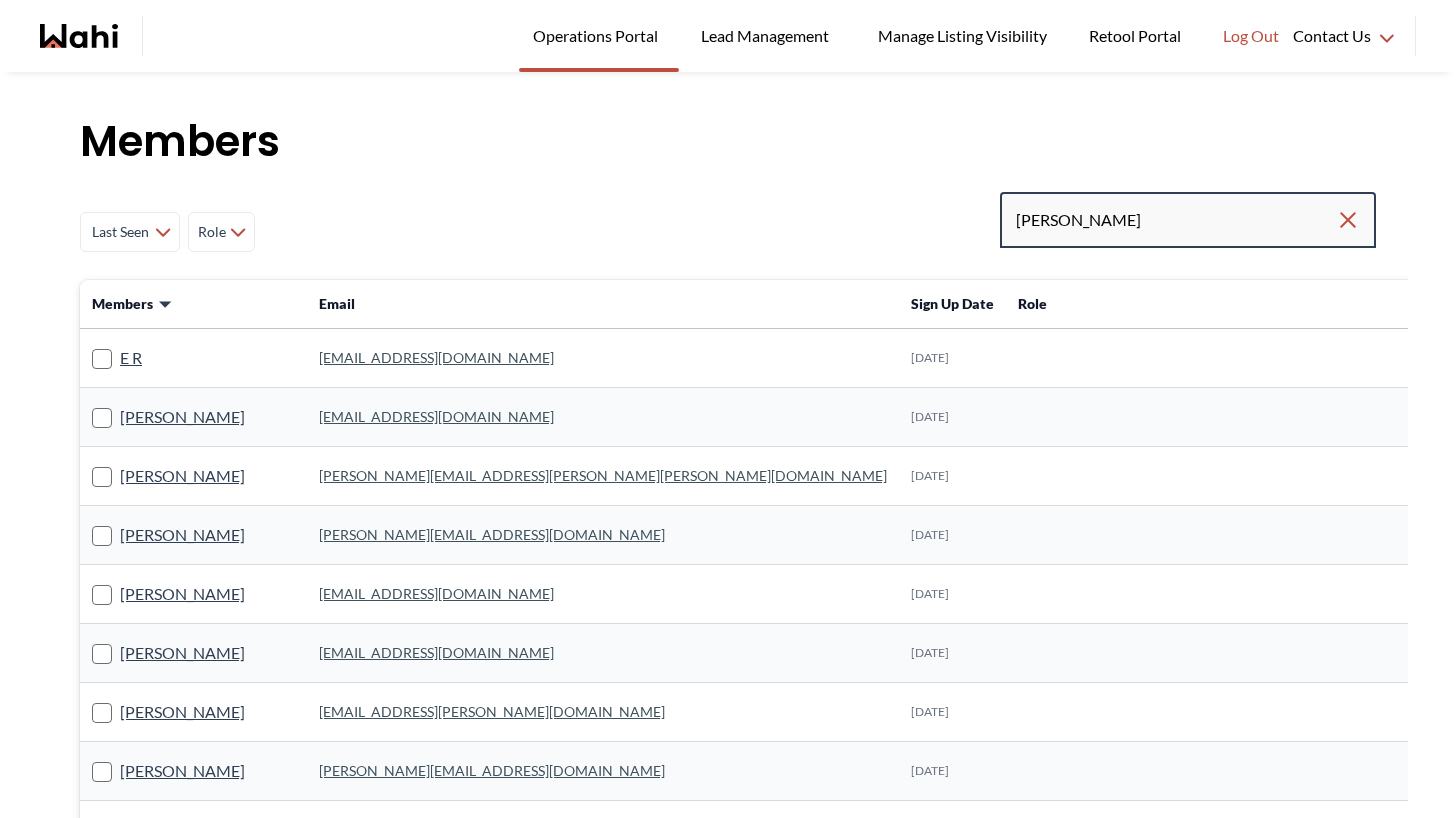 click on "robert" at bounding box center (1176, 220) 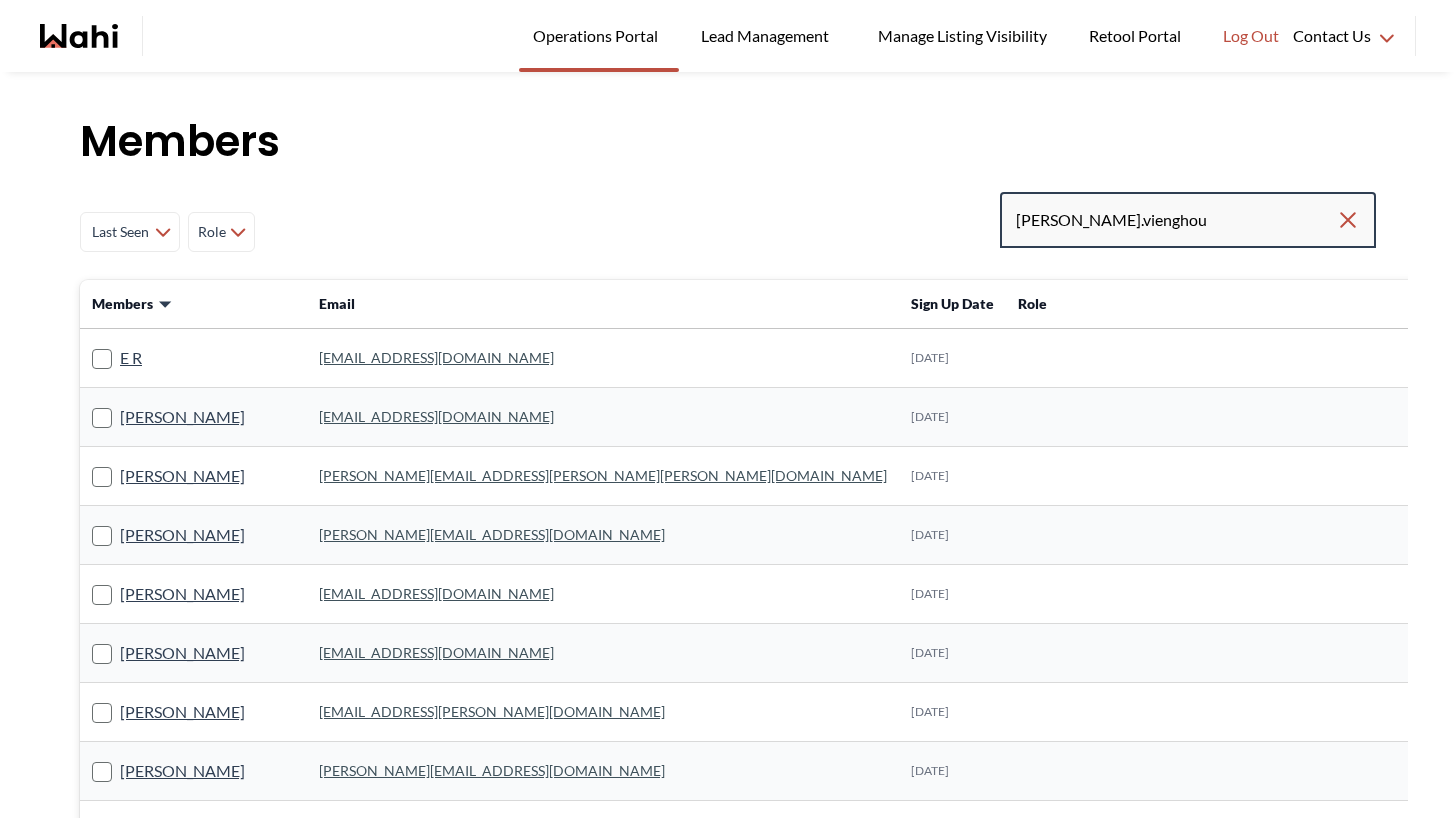 type on "robert.vienghou" 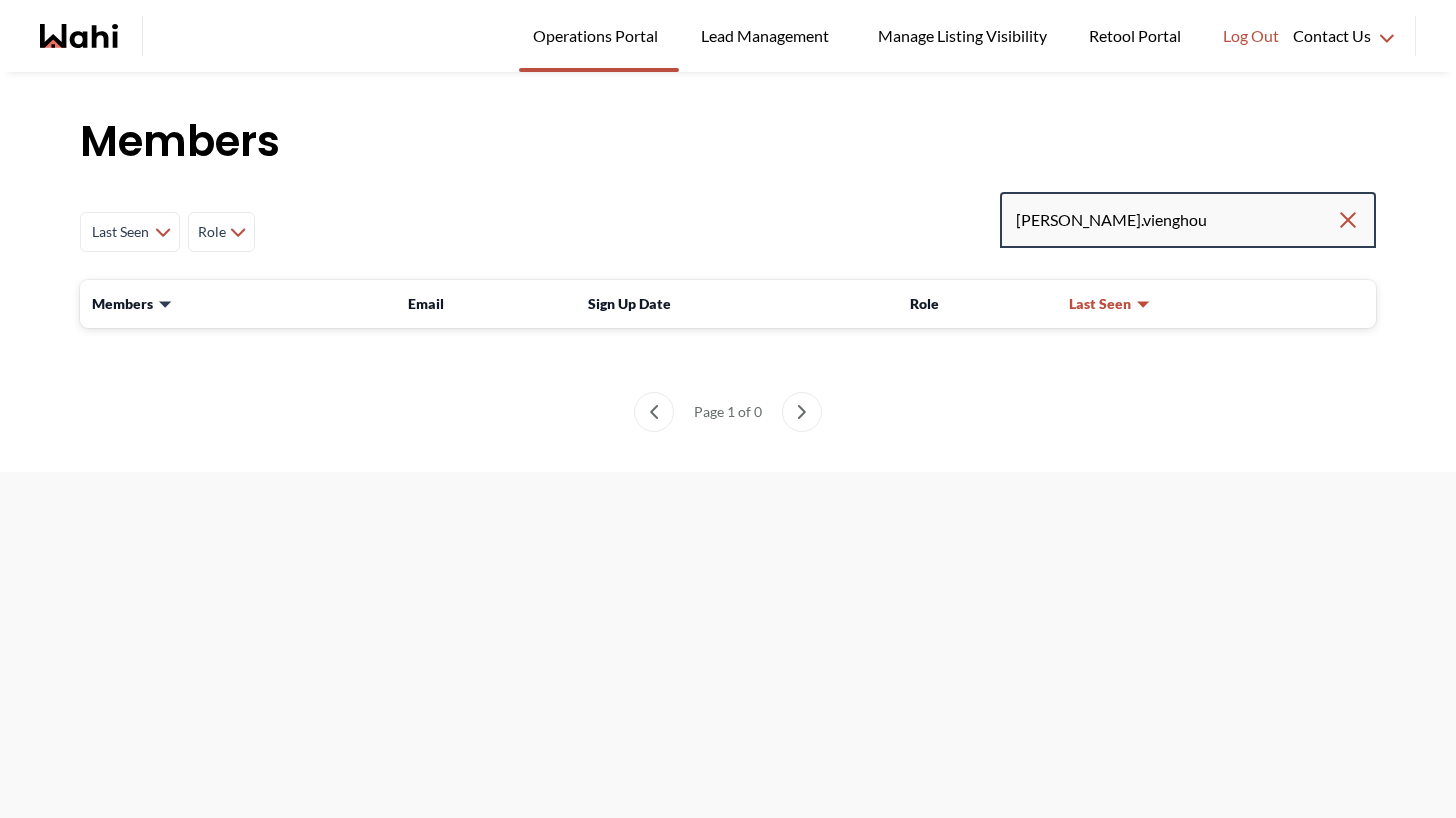 click on "robert.vienghou" at bounding box center [1176, 220] 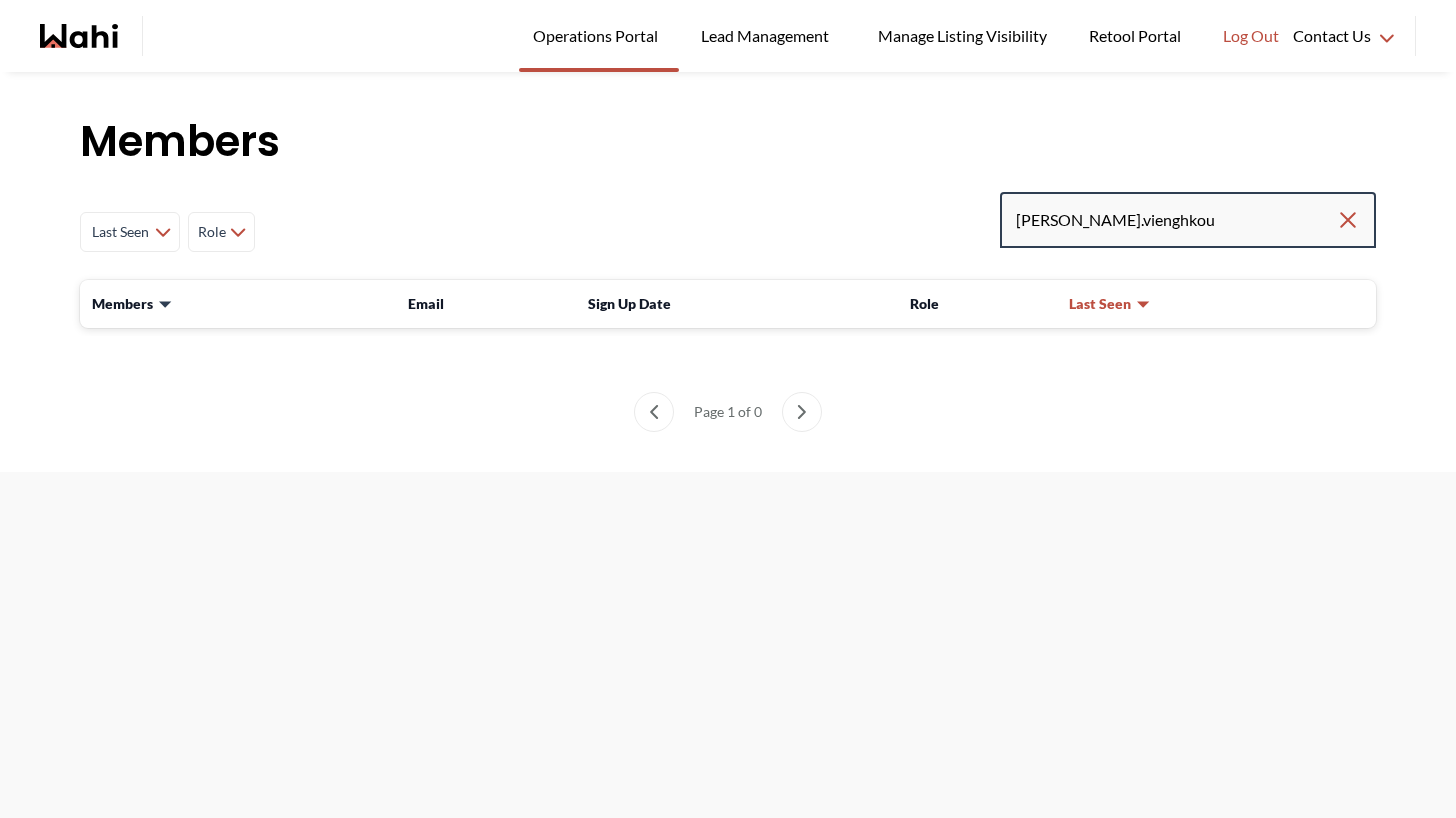 type on "robert.vienghkou" 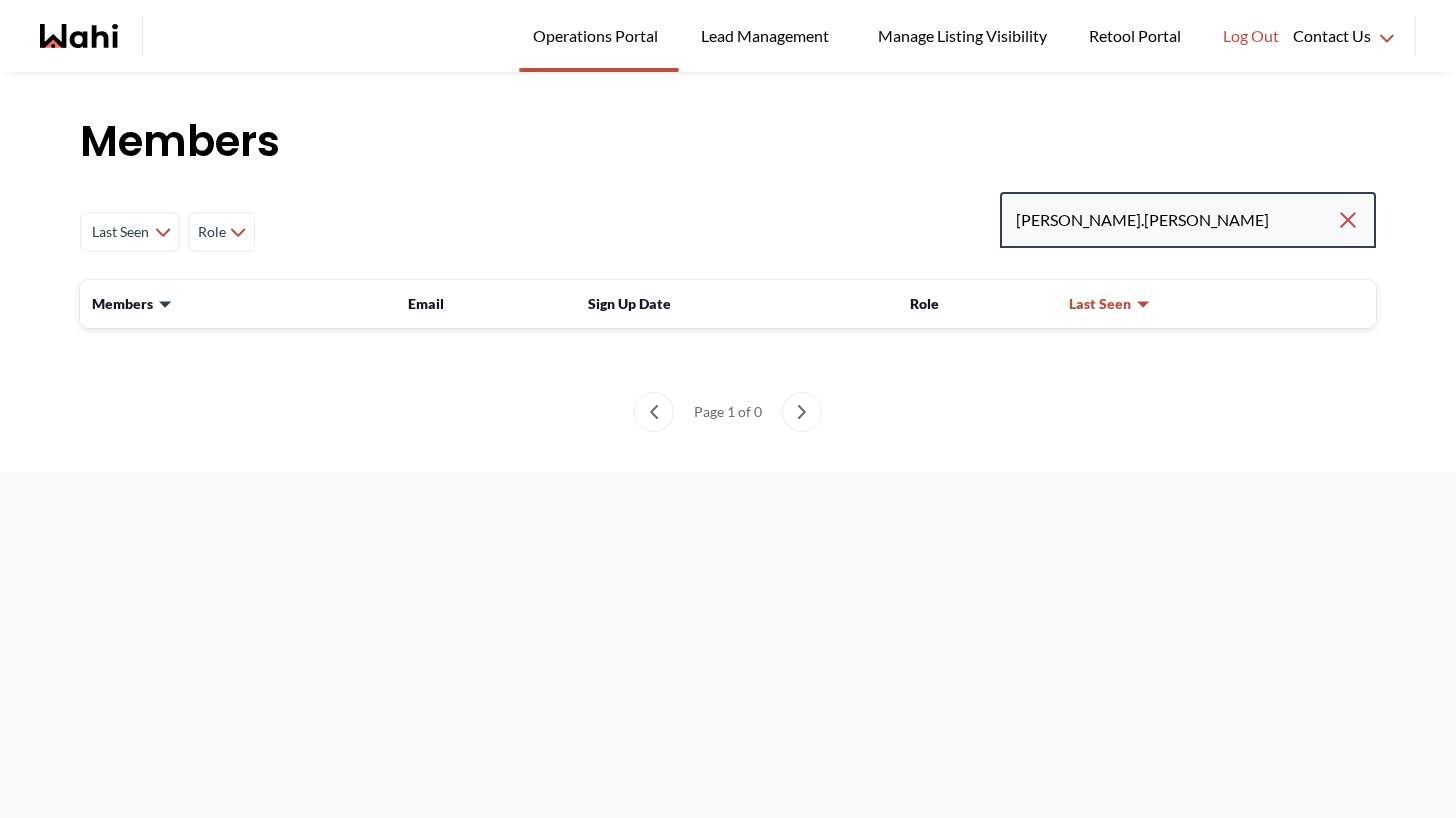 type on "robert.viengkhou" 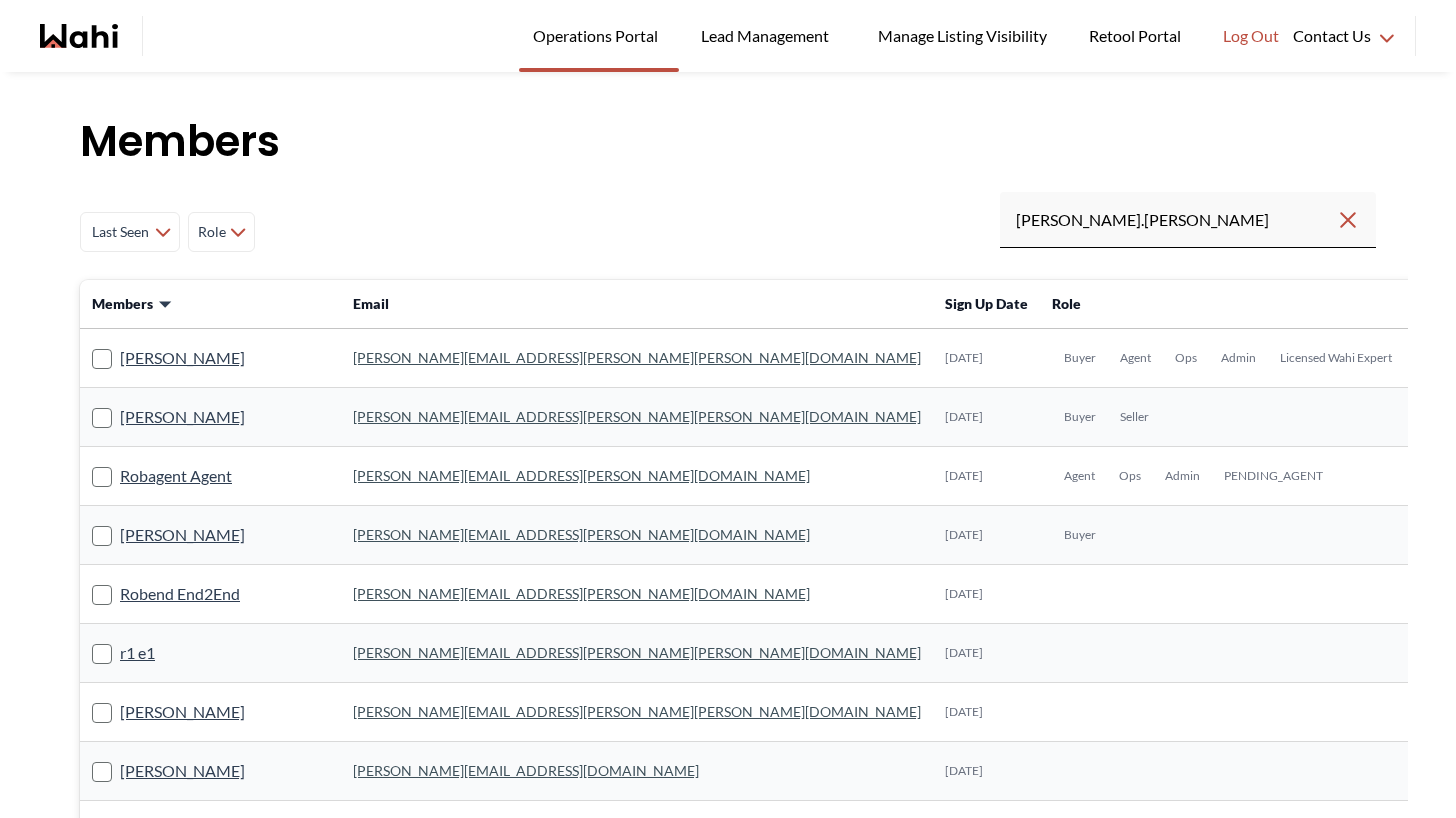 click on "Rob Demo" at bounding box center (210, 417) 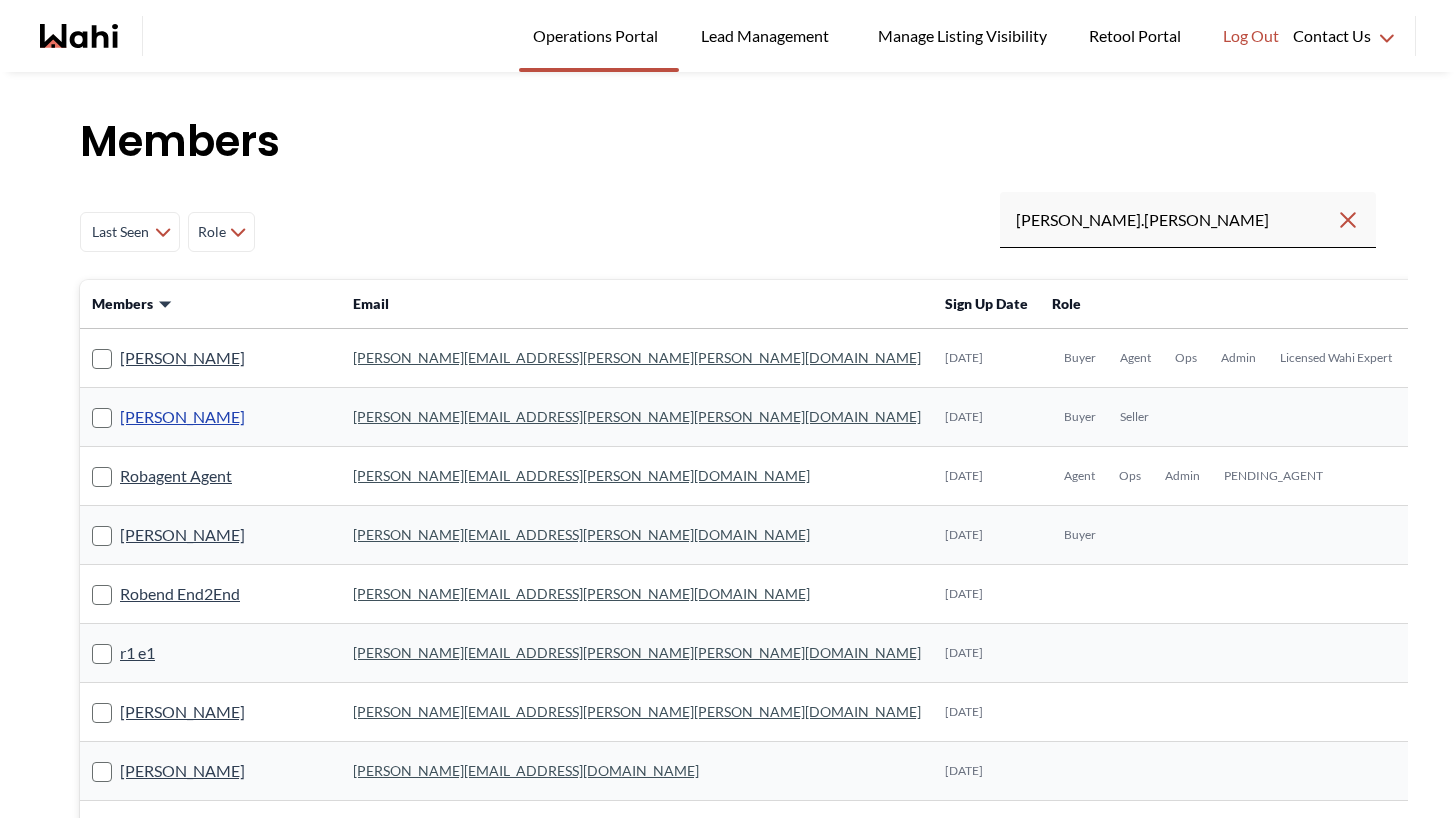 click on "Rob Demo" at bounding box center (182, 417) 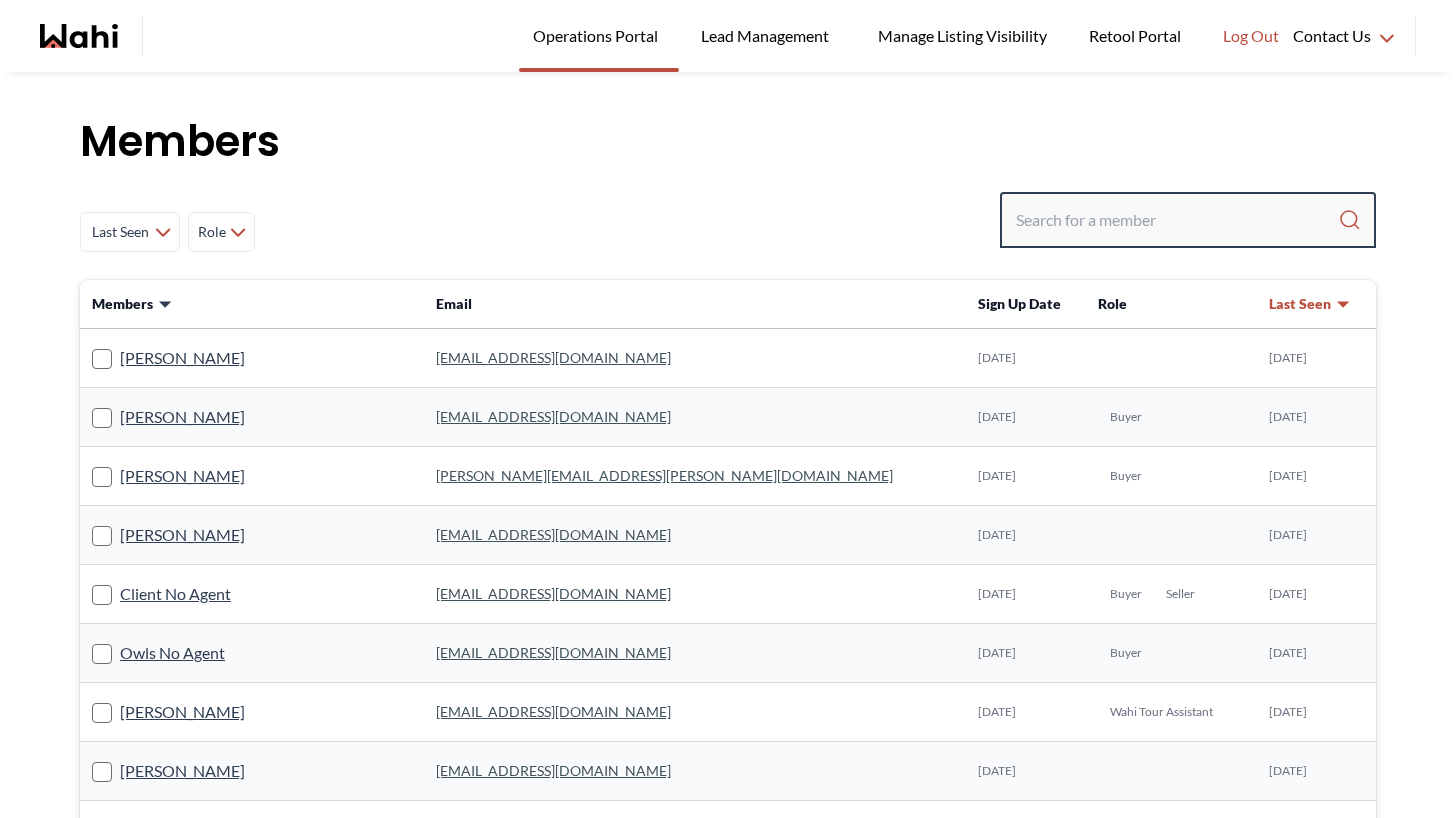 click at bounding box center [1177, 220] 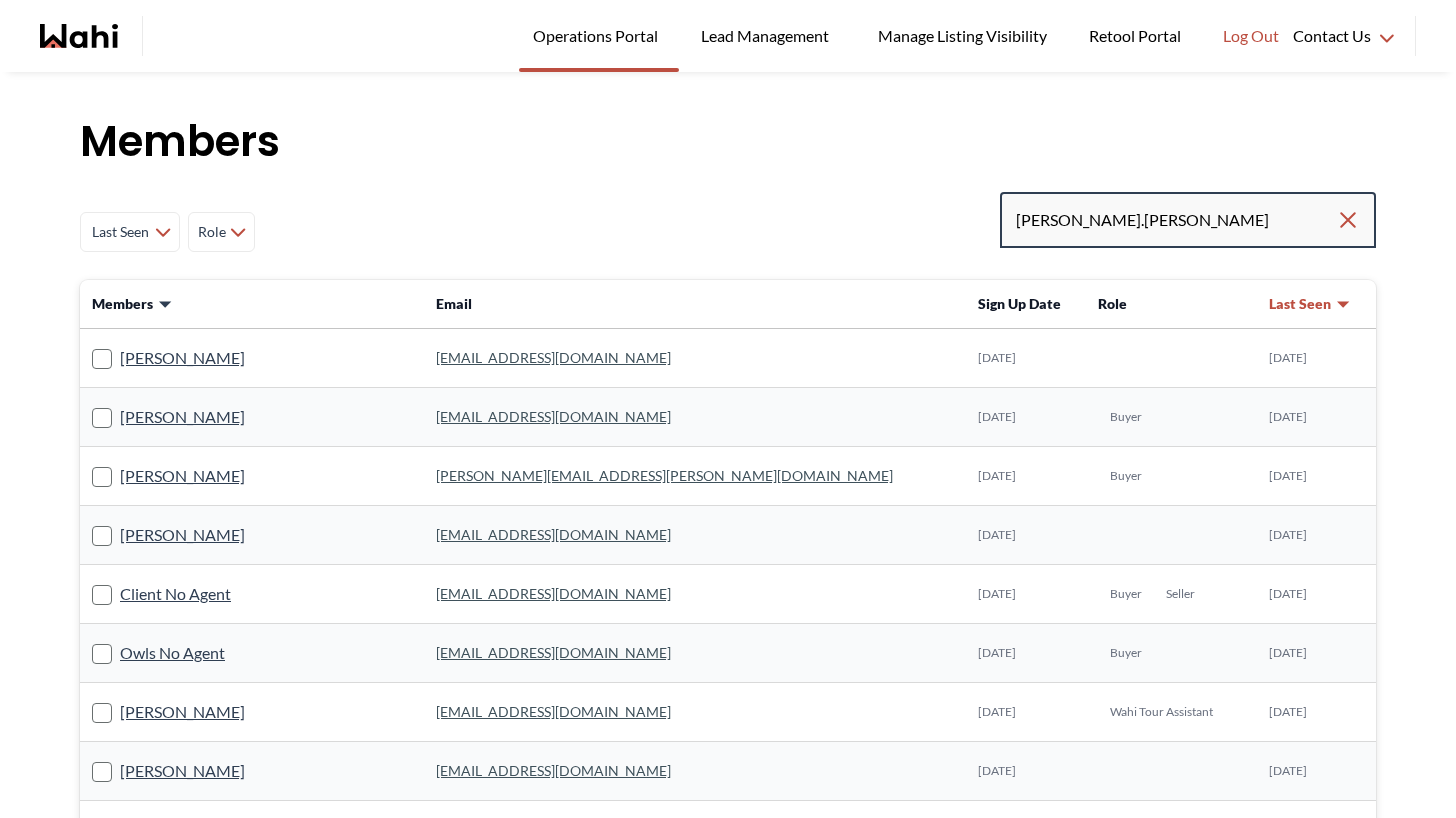 type on "robert.viengkhou" 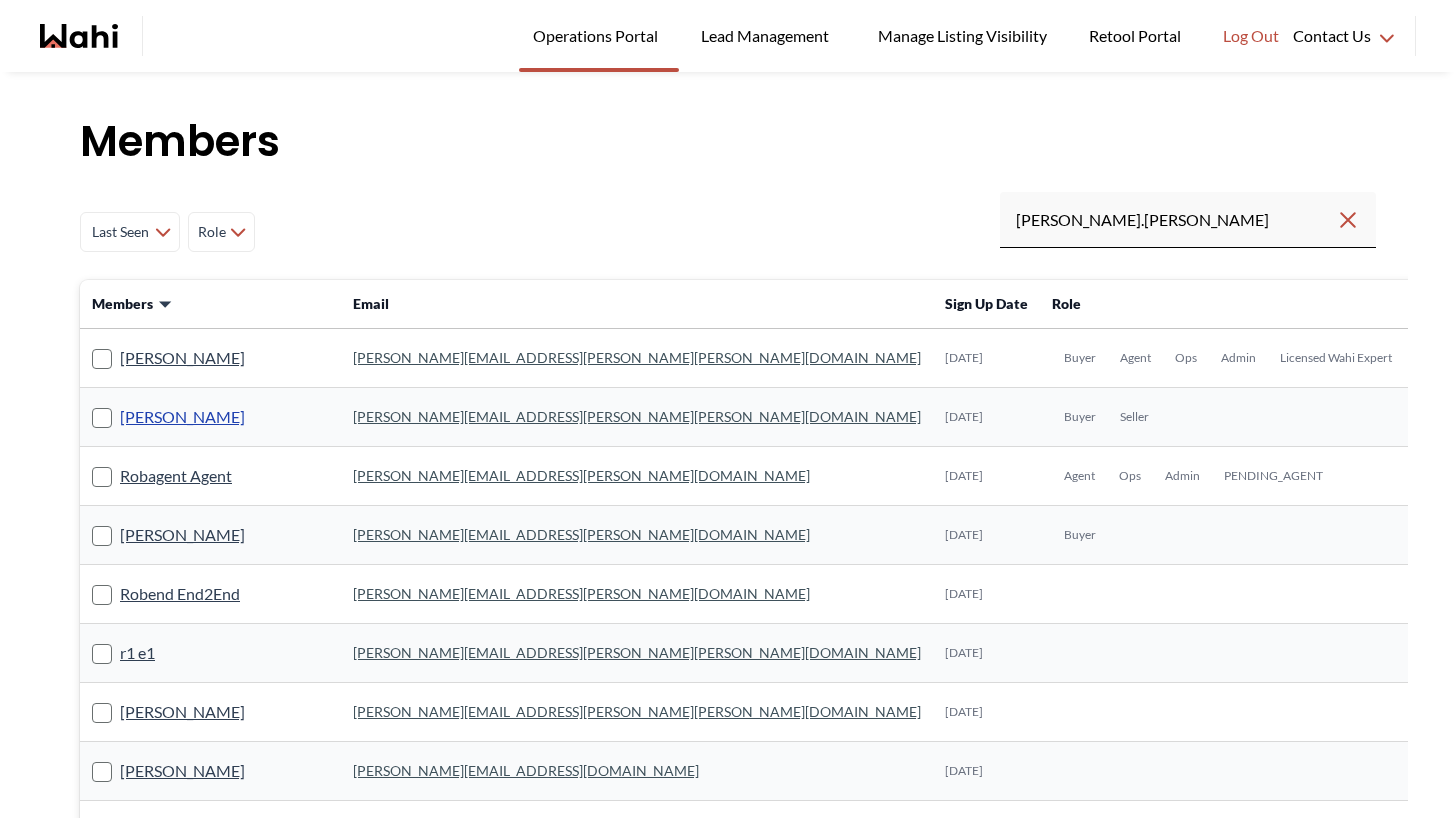 click on "Rob Demo" at bounding box center [182, 417] 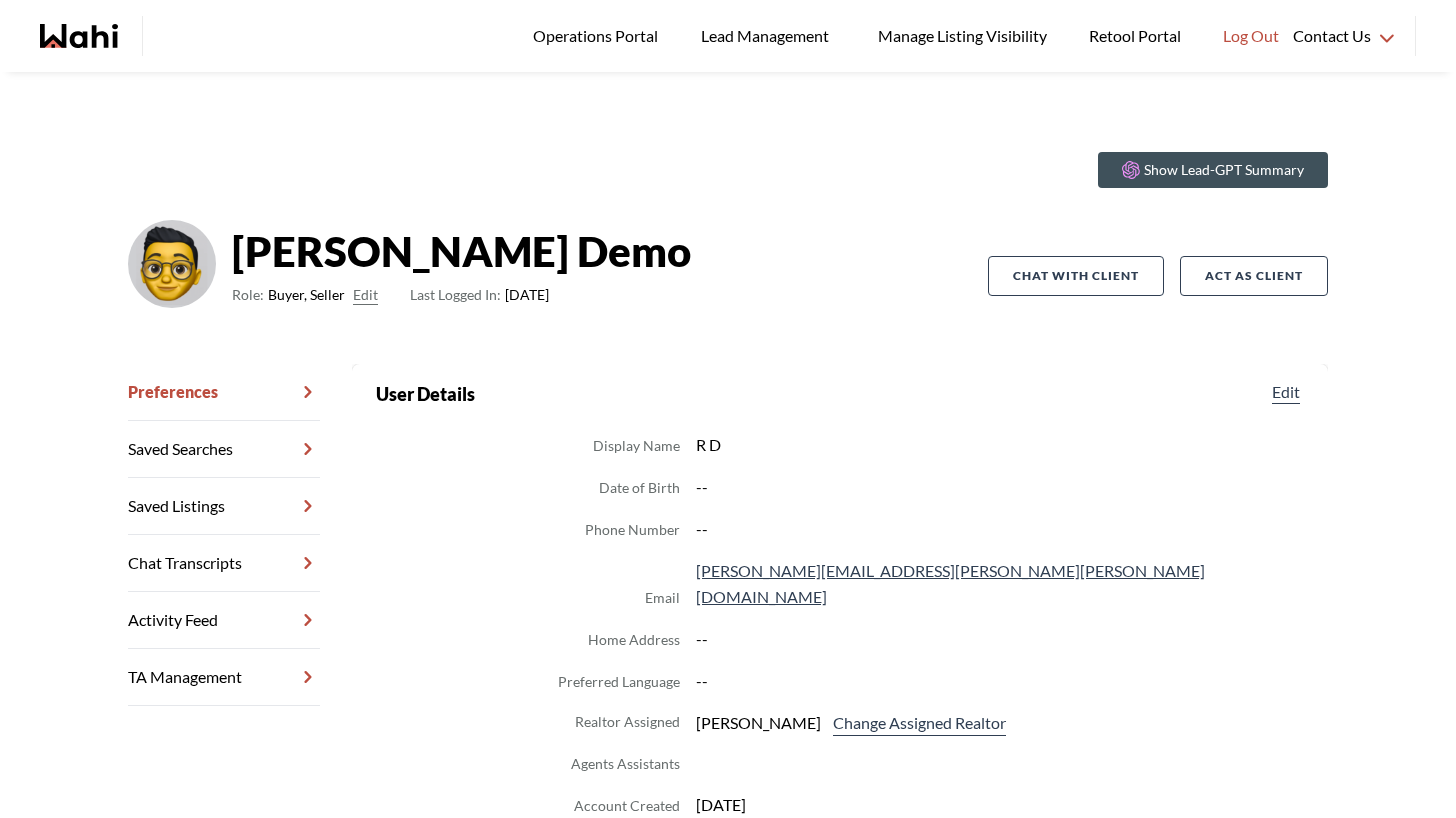 click on "Display Name R D Date of Birth -- Phone Number -- Email robert.viengkhou+demo@wahi.com Home Address -- Preferred Language -- Realtor Assigned Robert Viengkhou Change Assigned Realtor Agents Assistants Account Created 12-16-2024 Wahi Client --" at bounding box center [840, 646] 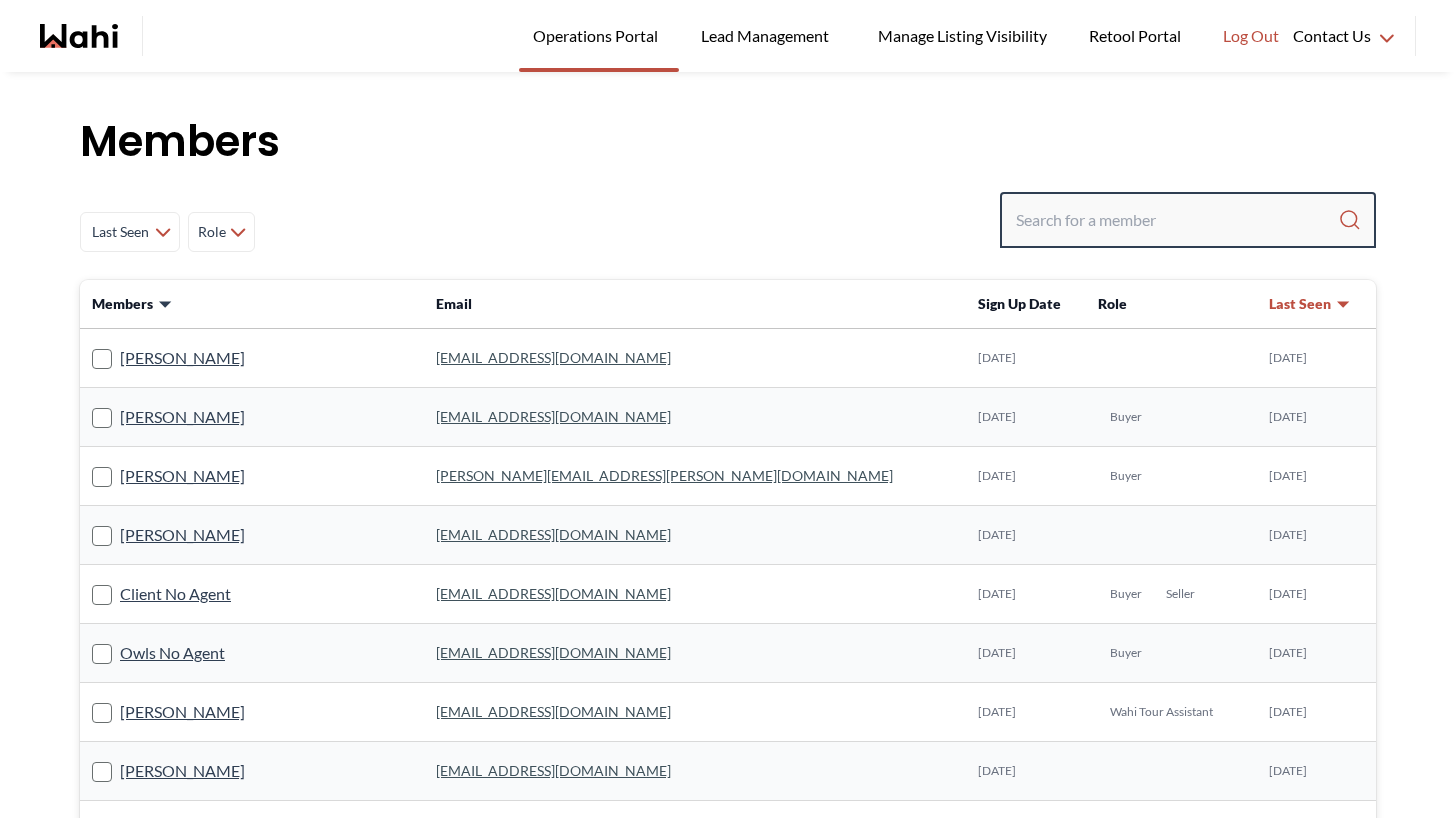 click at bounding box center [1177, 220] 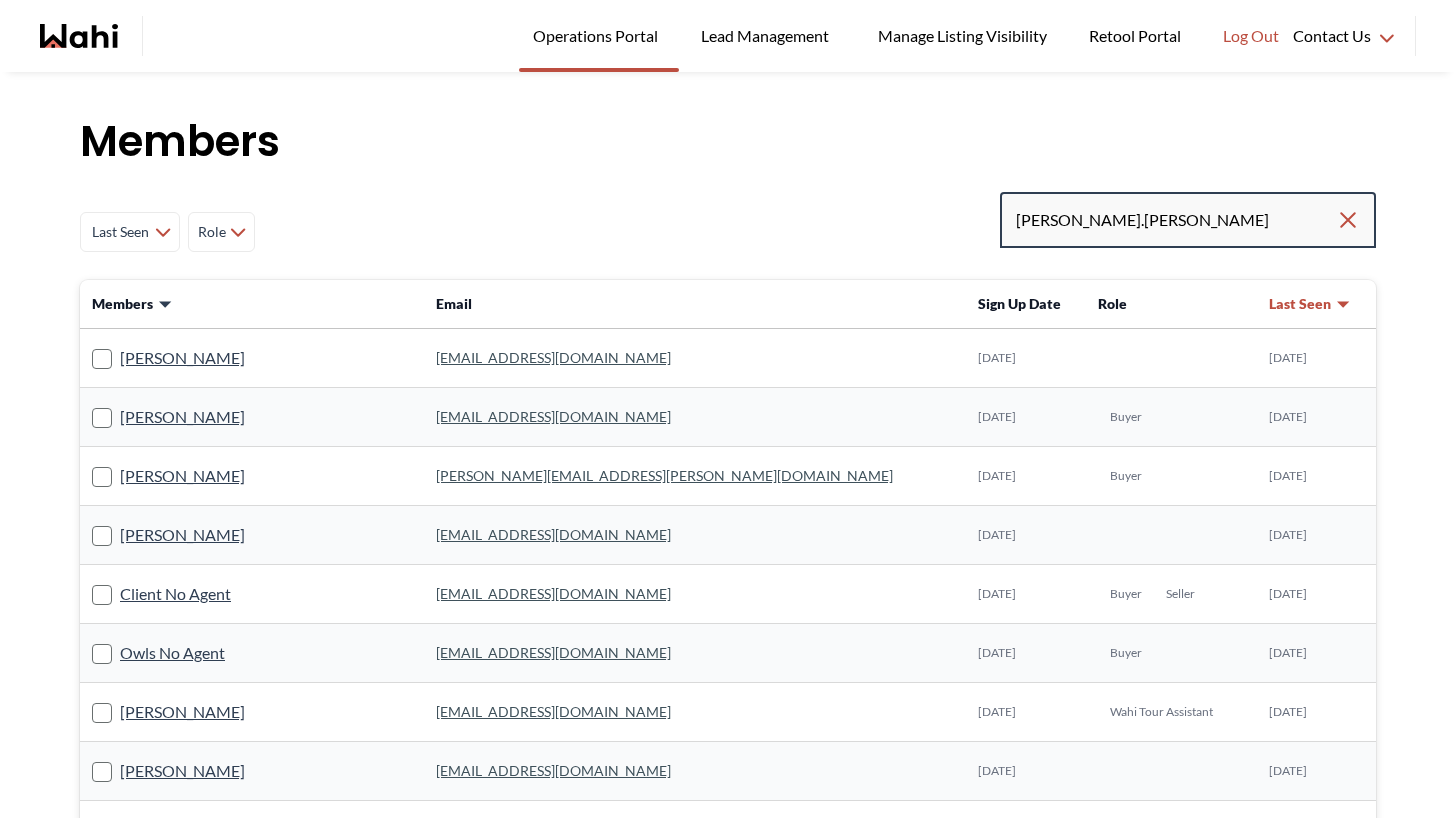type on "robert.viengkhou" 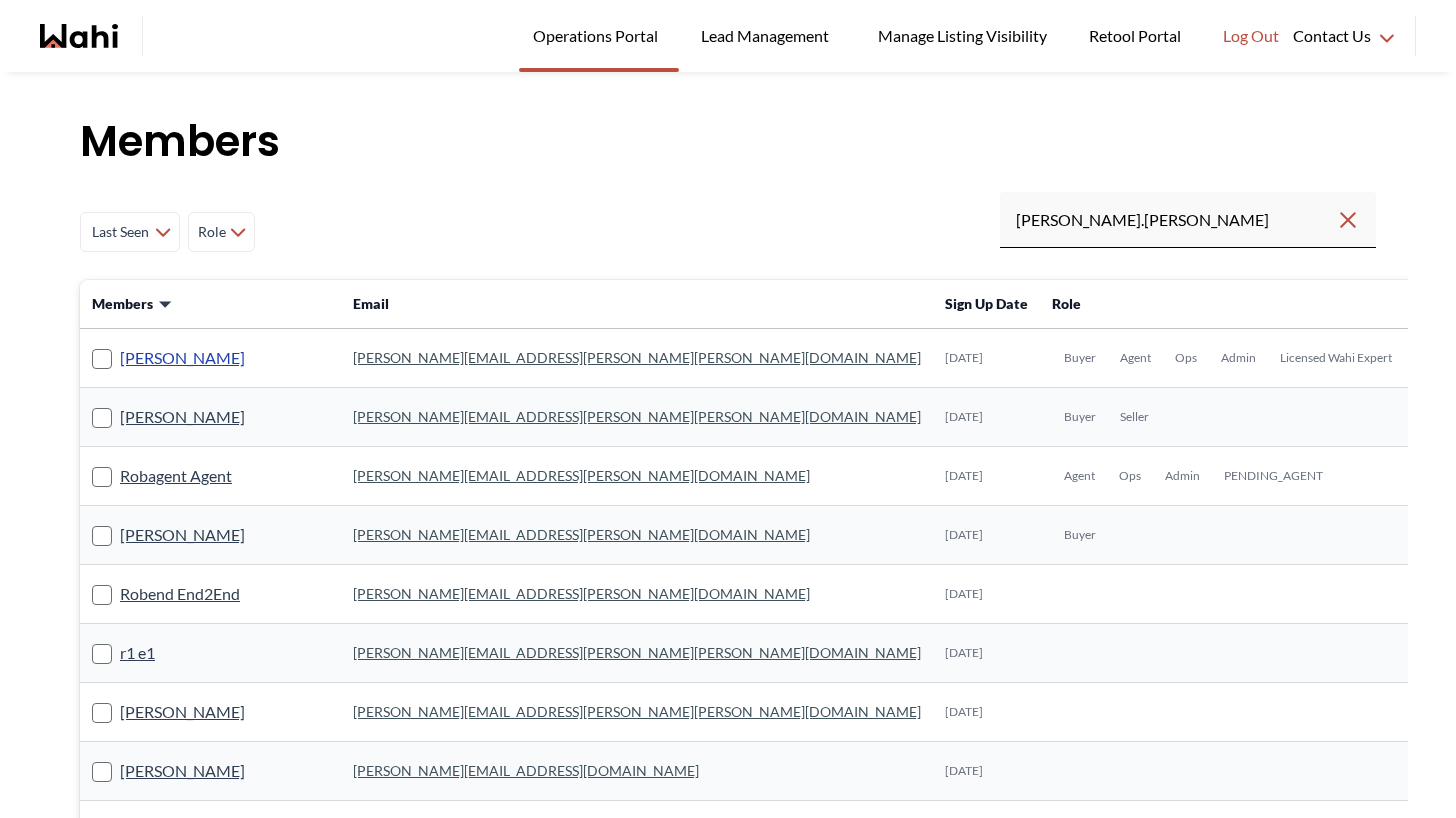 click on "Robert Viengkhou" at bounding box center [182, 358] 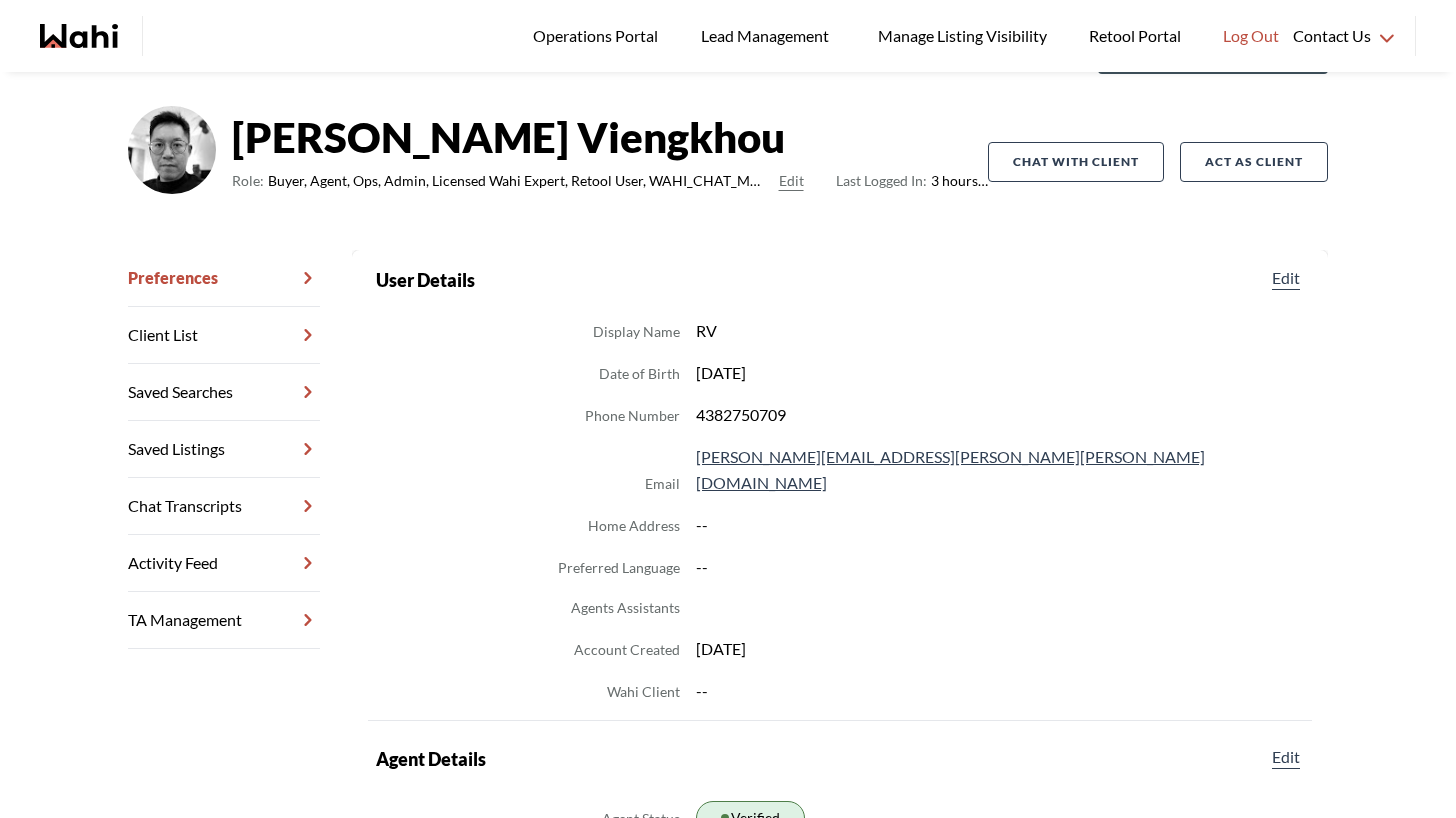 scroll, scrollTop: 119, scrollLeft: 0, axis: vertical 